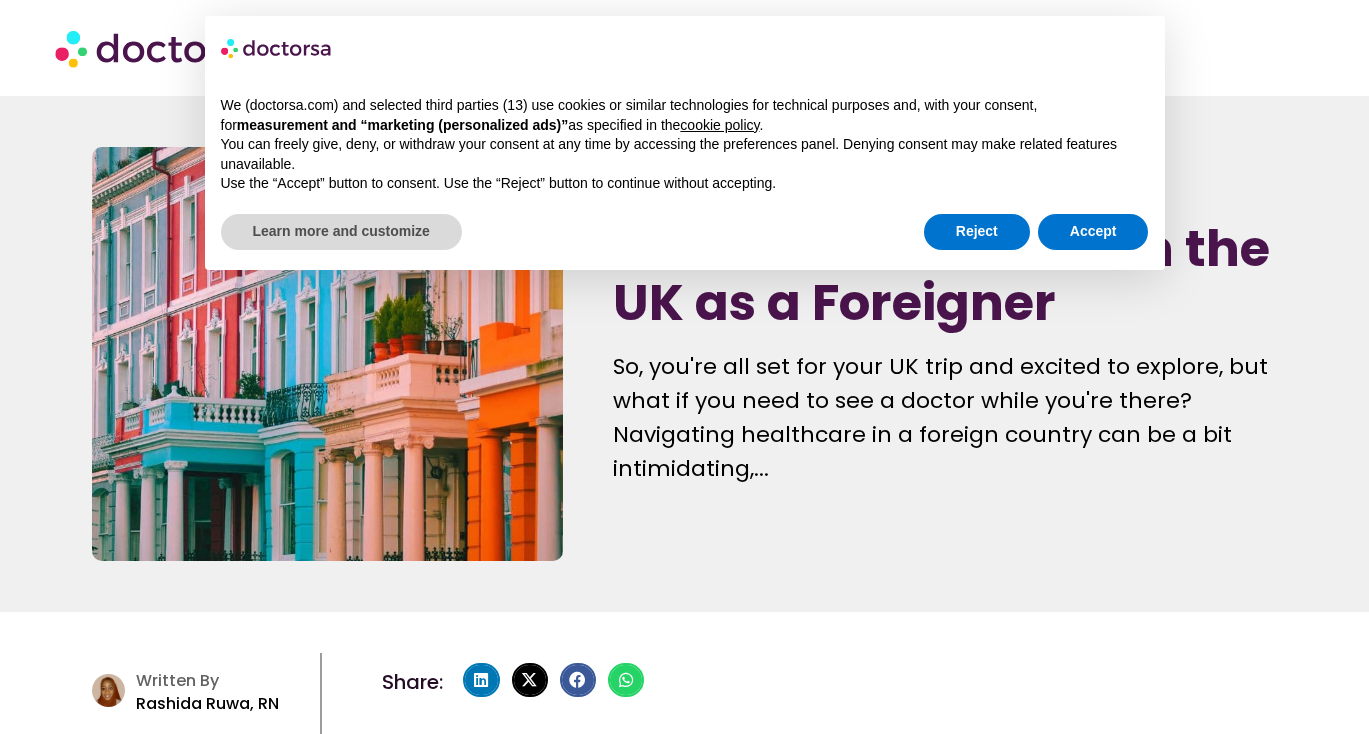 scroll, scrollTop: 0, scrollLeft: 0, axis: both 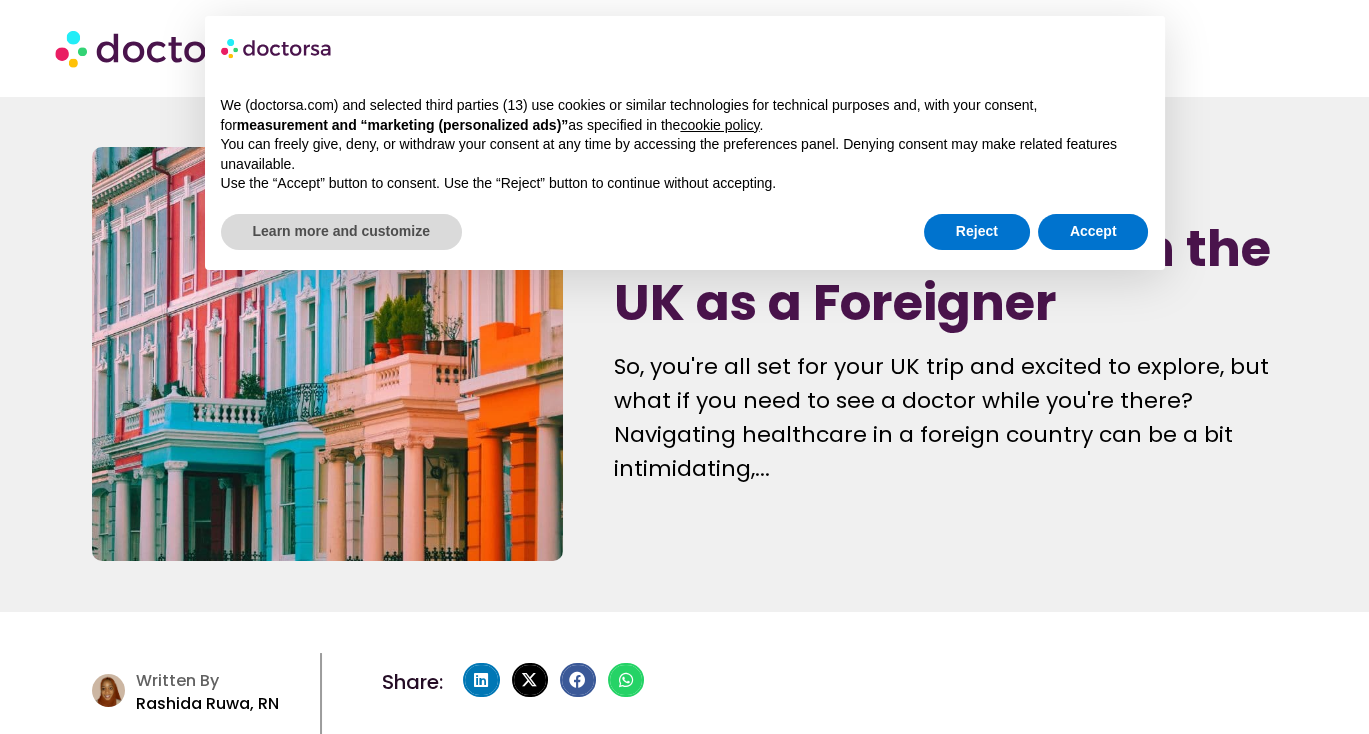 click on "Reject Accept" at bounding box center [1036, 232] 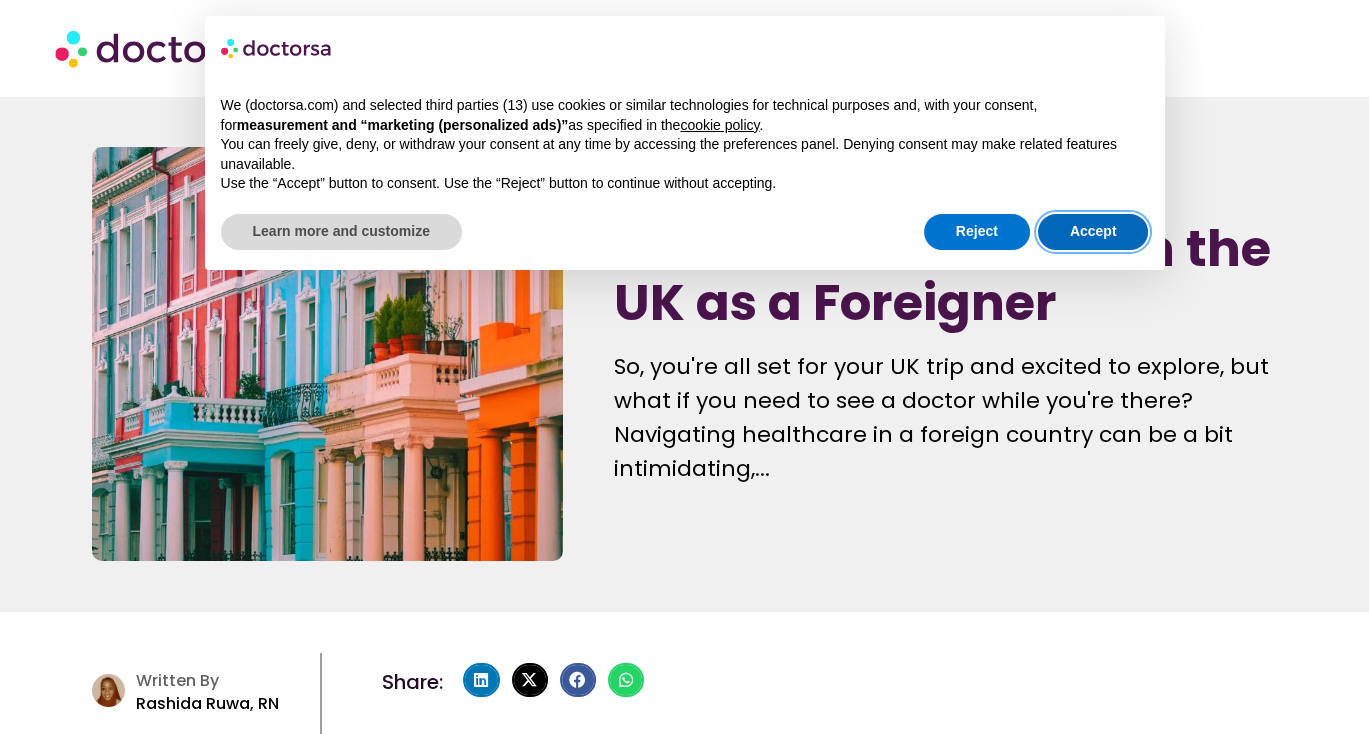 click on "Accept" at bounding box center [1093, 232] 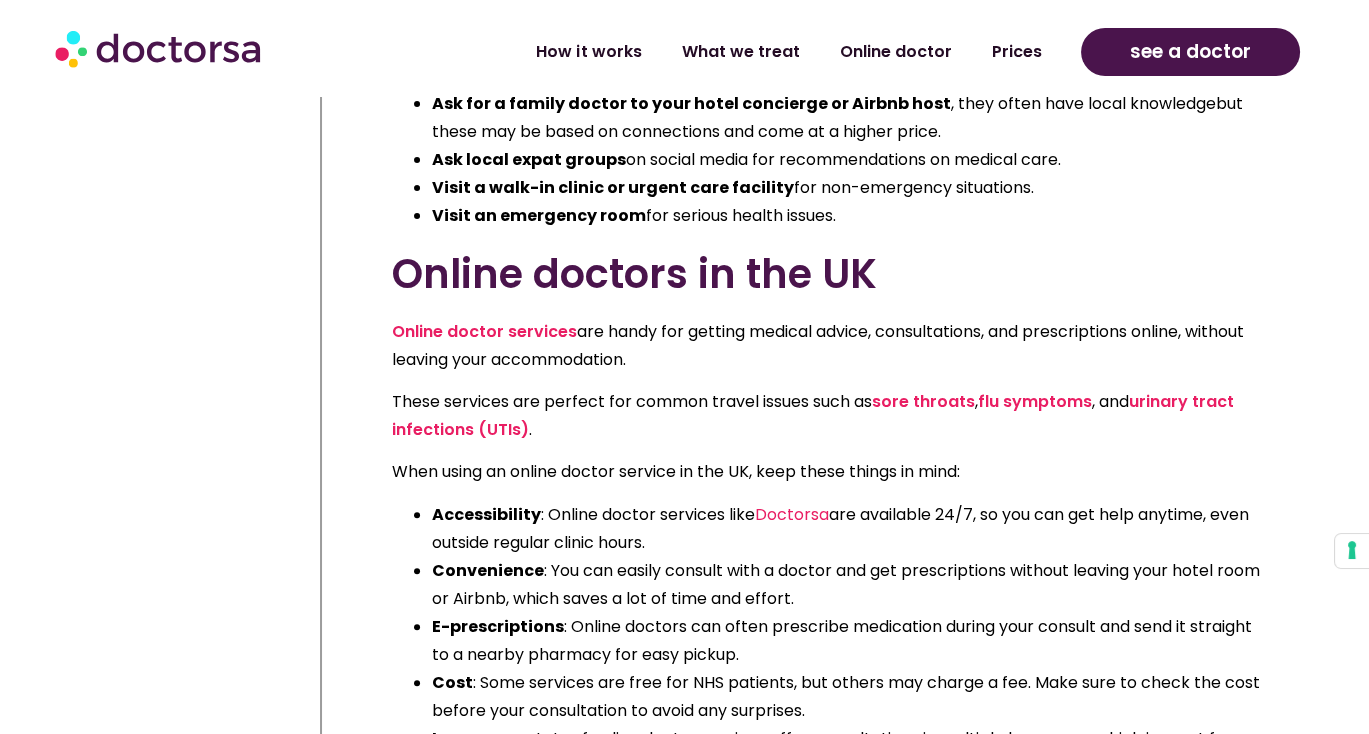 scroll, scrollTop: 1125, scrollLeft: 0, axis: vertical 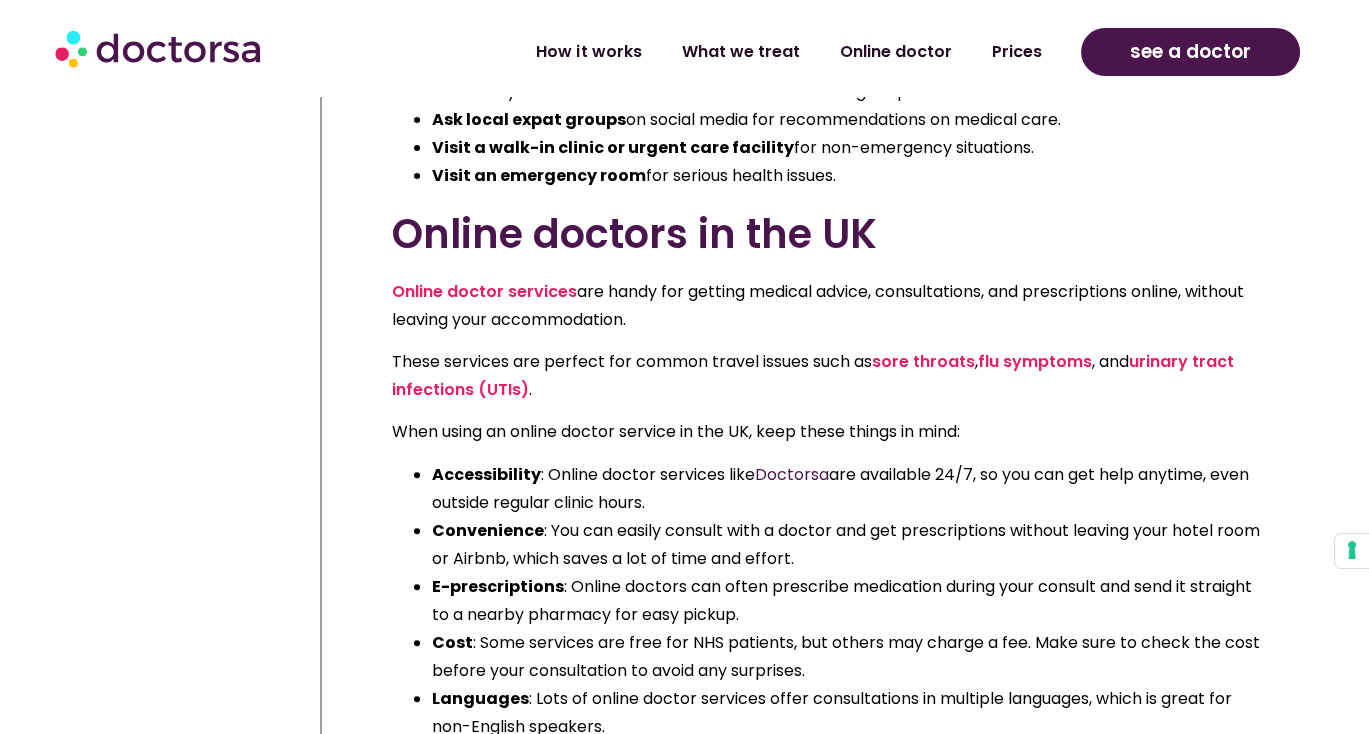 click on "Doctorsa" at bounding box center (792, 474) 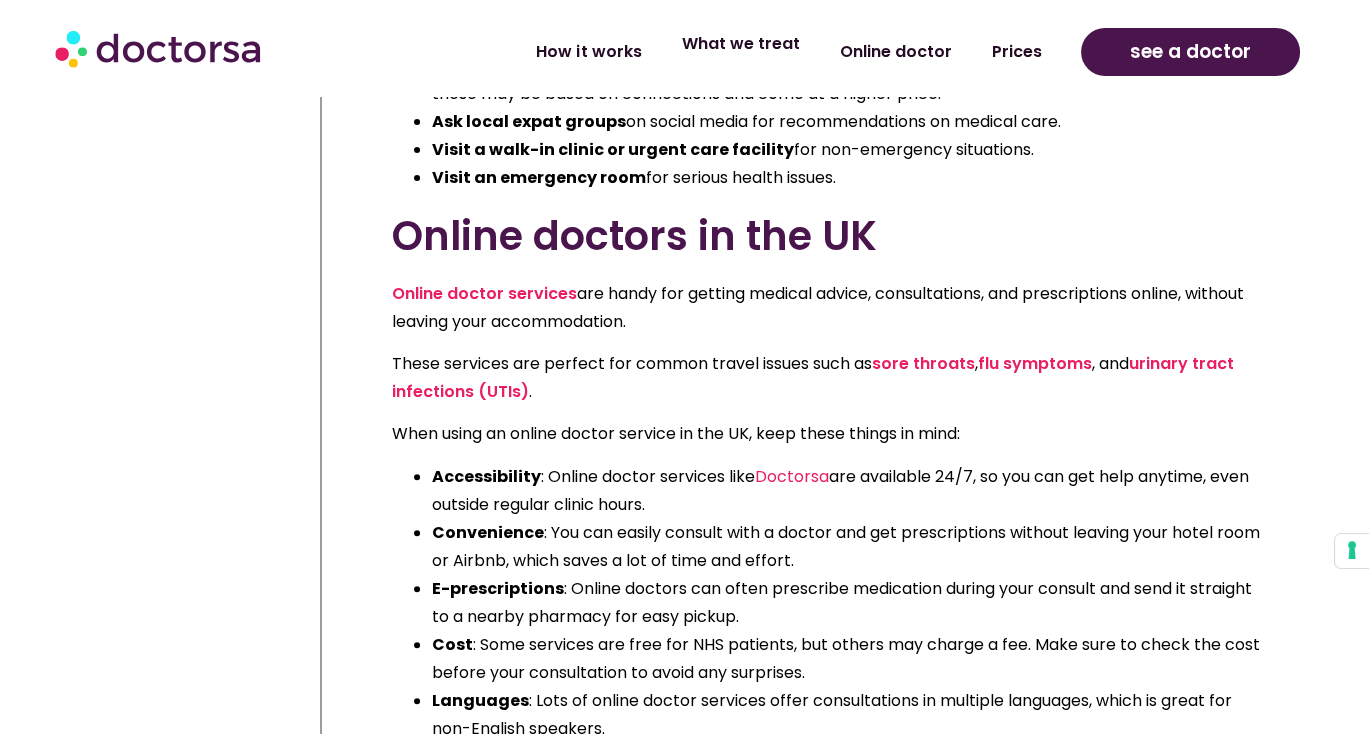 click on "What we treat" 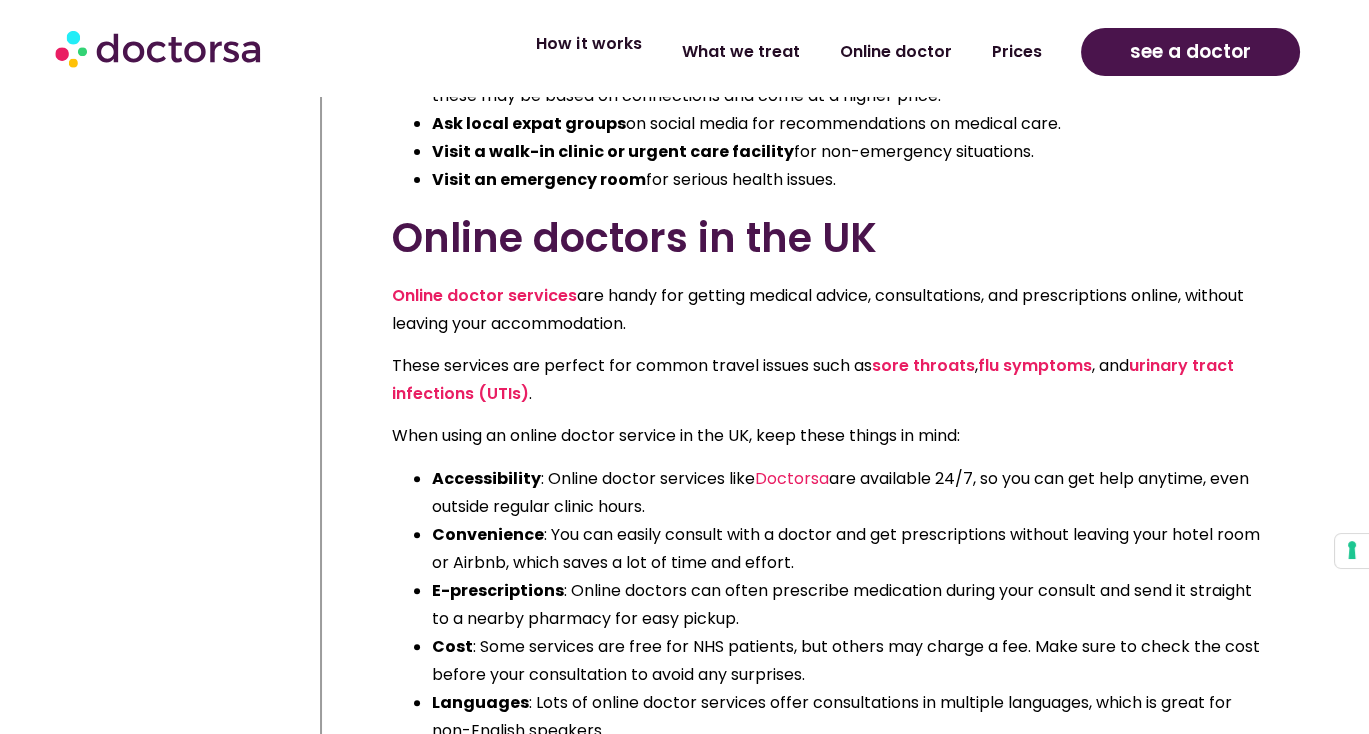 click on "How it works" 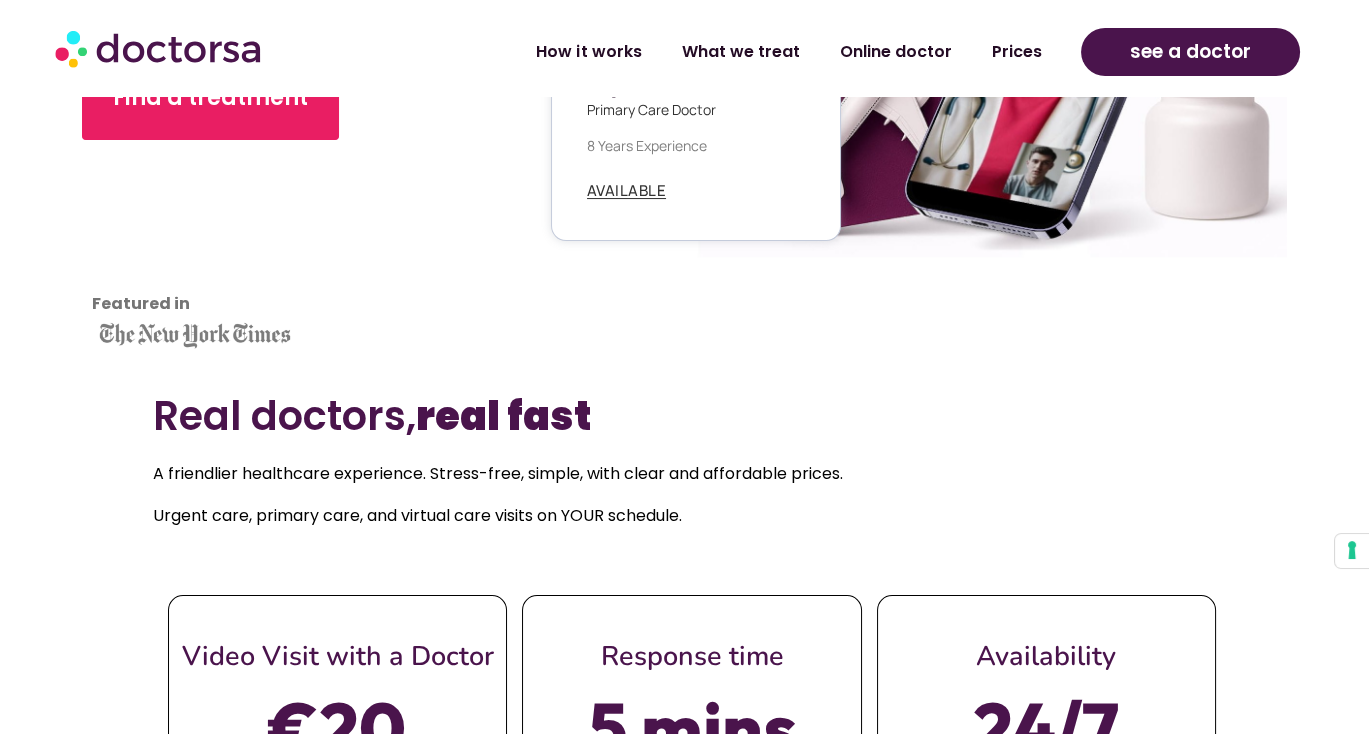 scroll, scrollTop: 375, scrollLeft: 0, axis: vertical 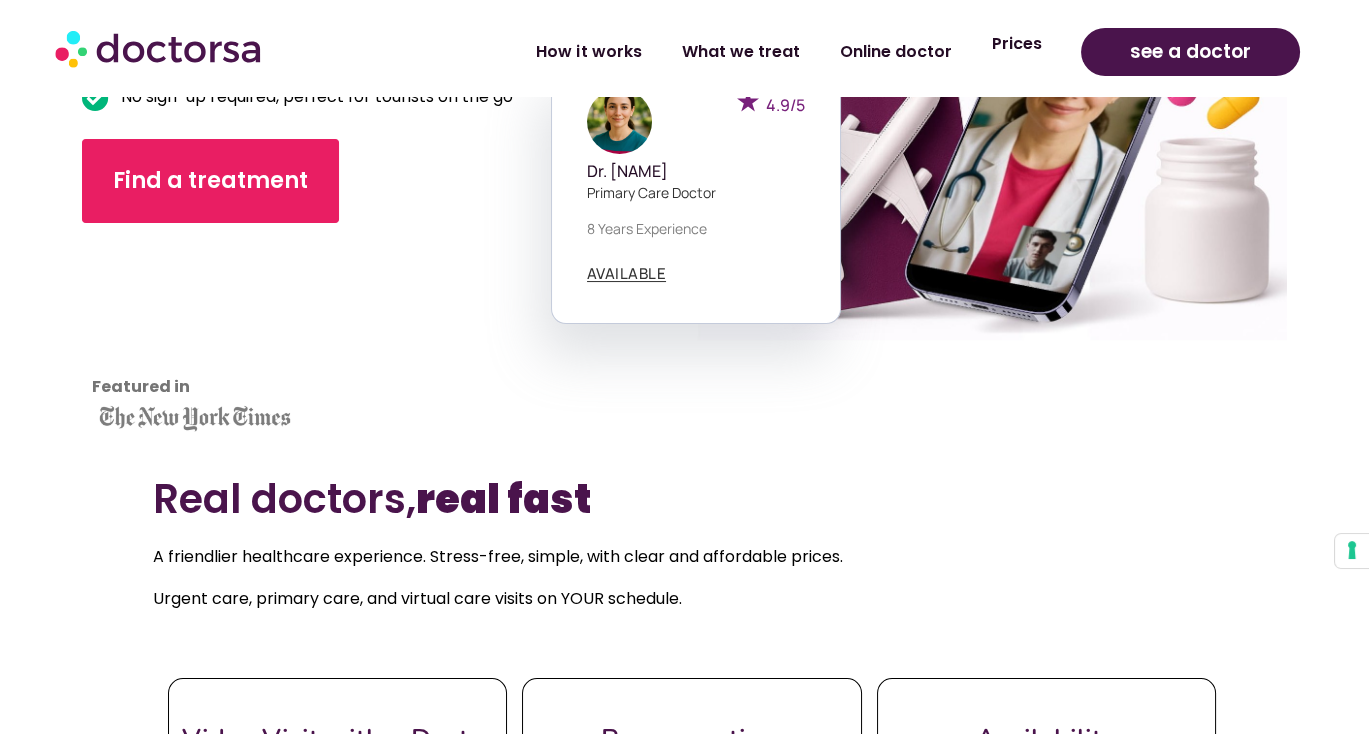 click on "Prices" 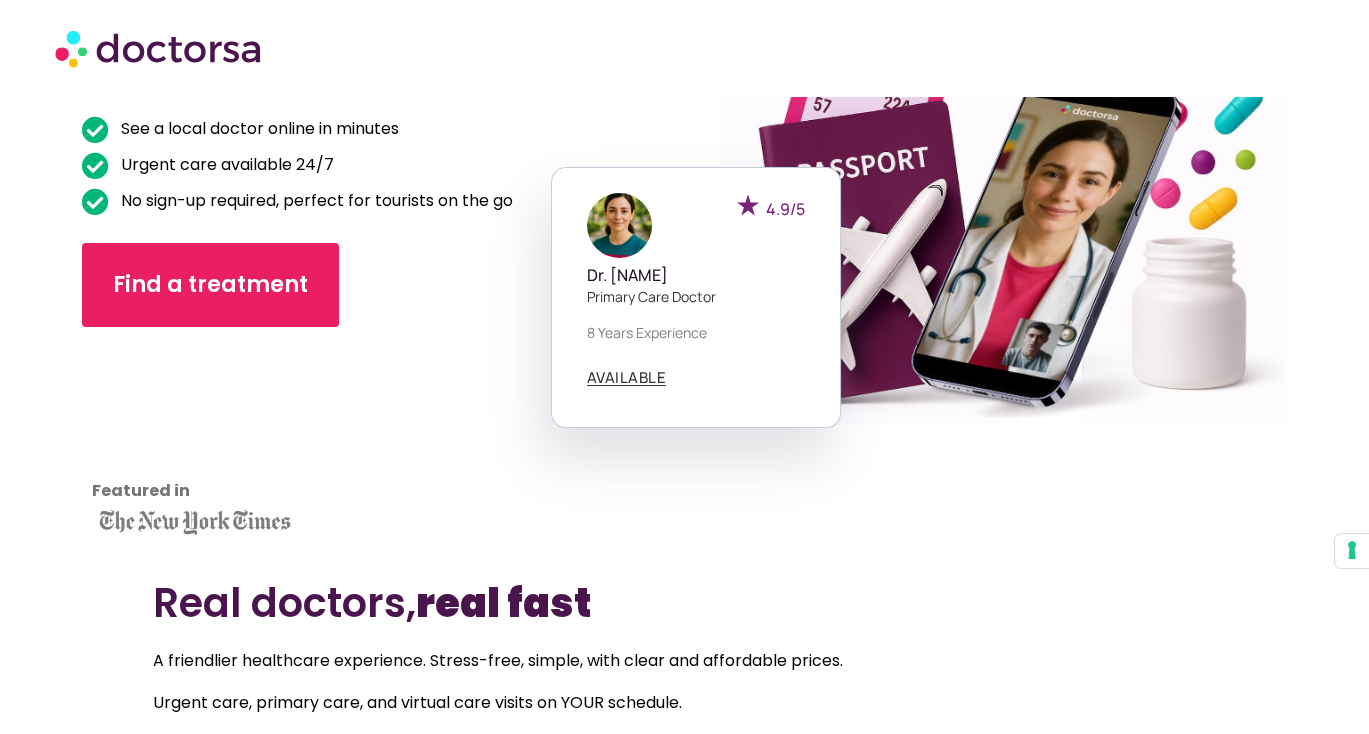 scroll, scrollTop: 375, scrollLeft: 0, axis: vertical 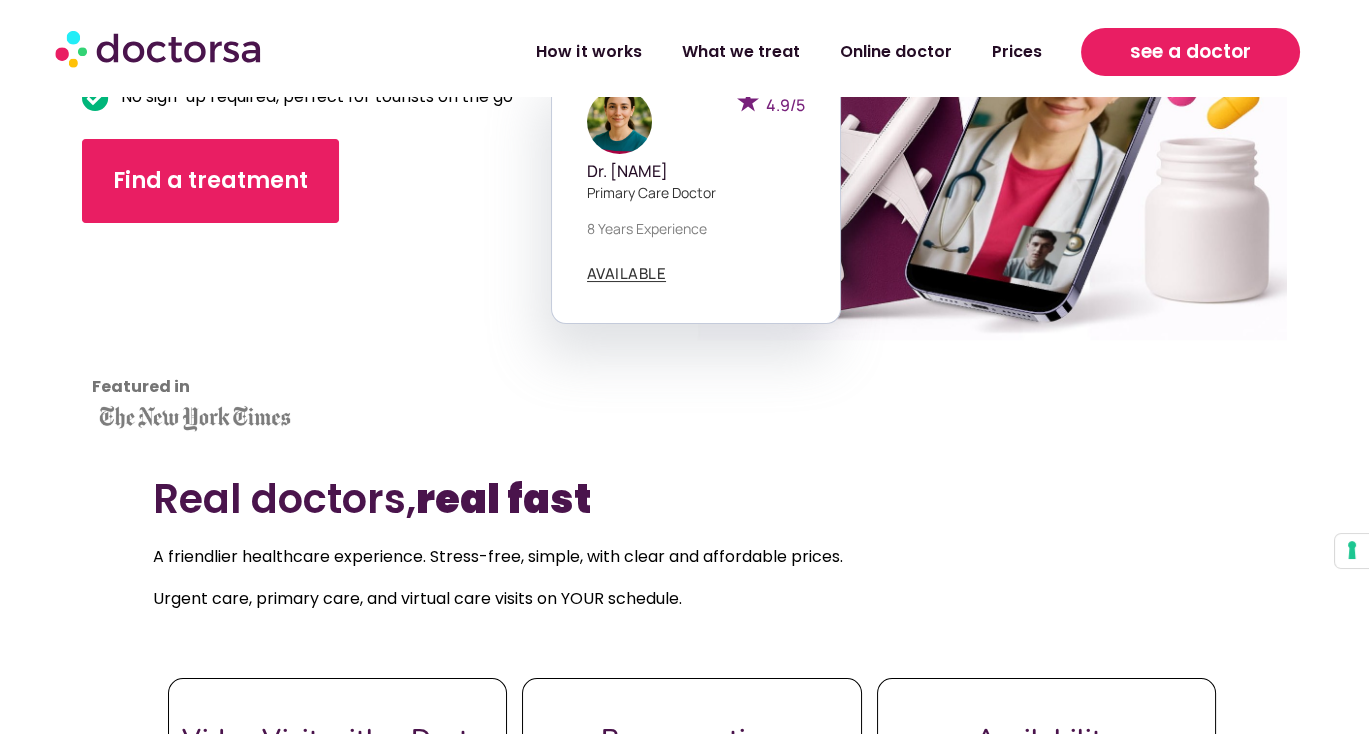 click on "see a doctor" at bounding box center [1190, 52] 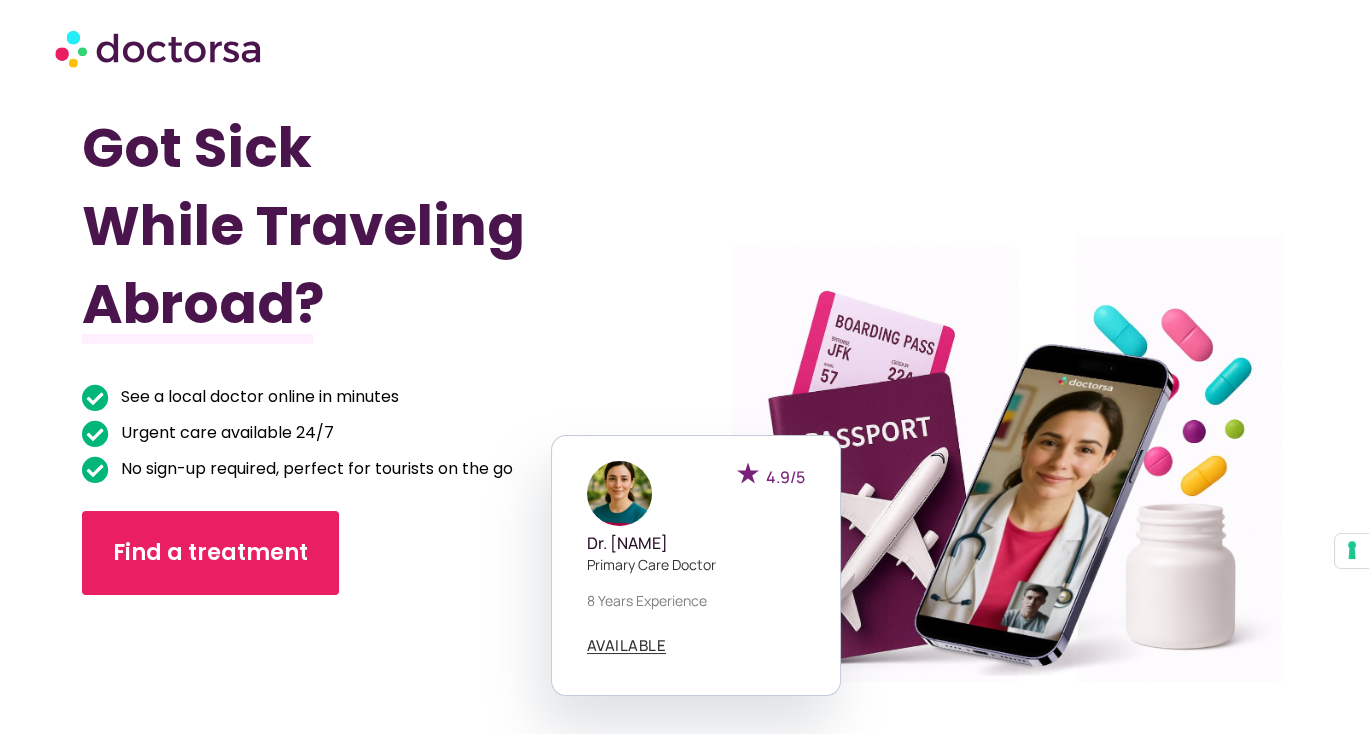 scroll, scrollTop: 0, scrollLeft: 0, axis: both 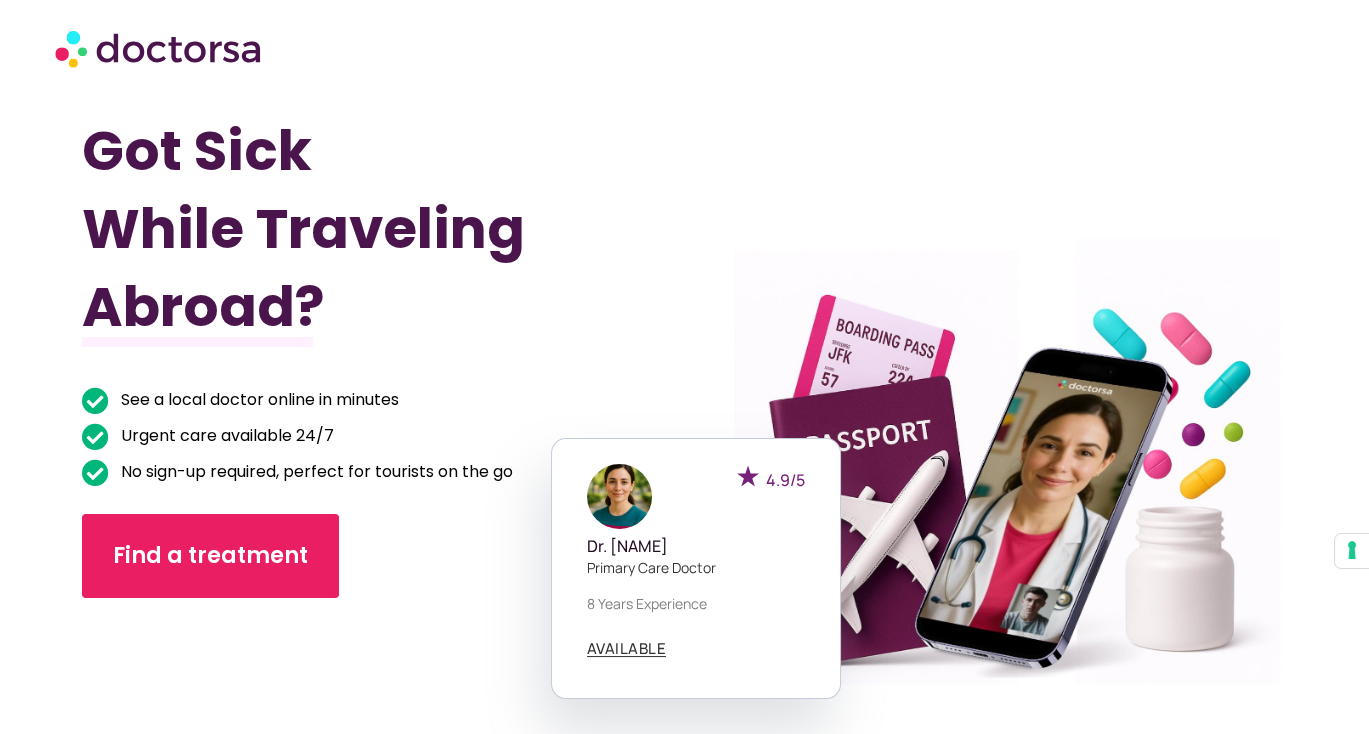 click on "Got Sick  While Traveling  Abroad?
See a local doctor online in minutes
Urgent care available 24/7
No sign-up required, perfect for tourists on the go
Find a treatment
Featured in" at bounding box center (383, 463) 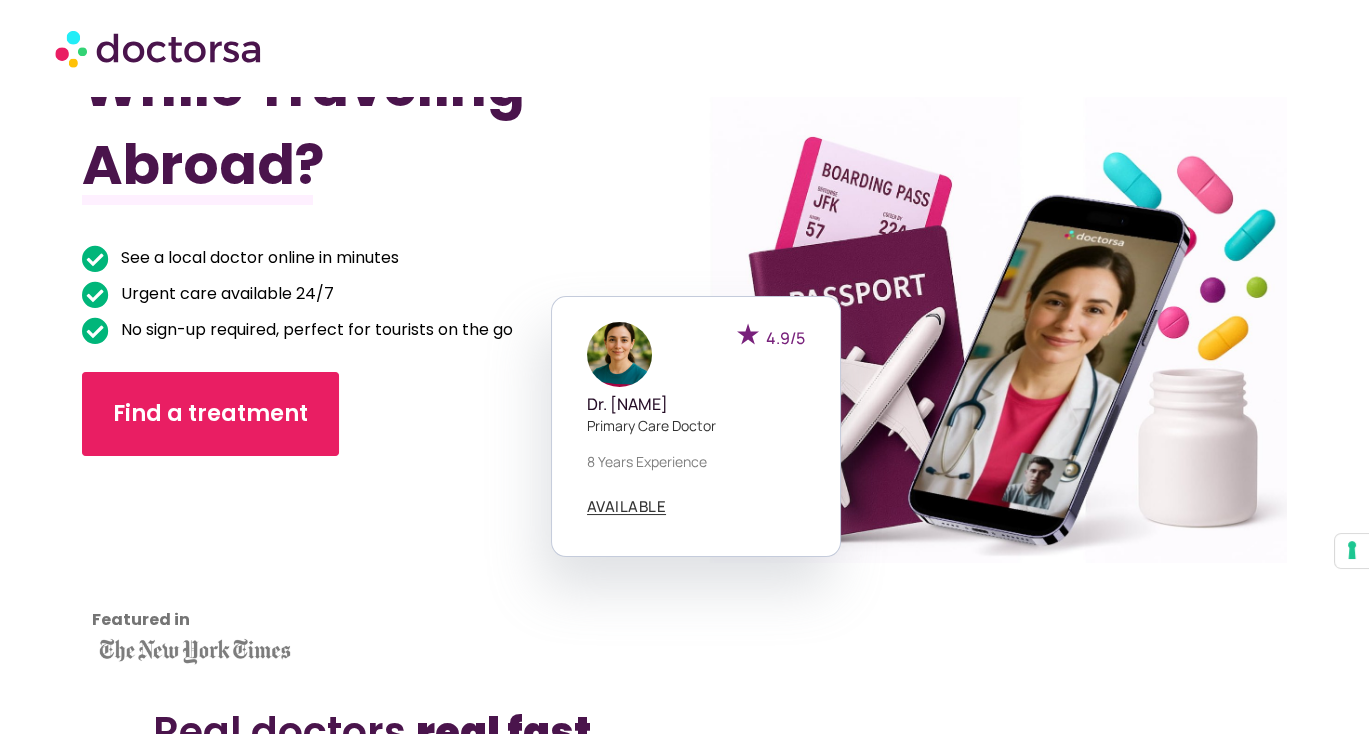 scroll, scrollTop: 249, scrollLeft: 0, axis: vertical 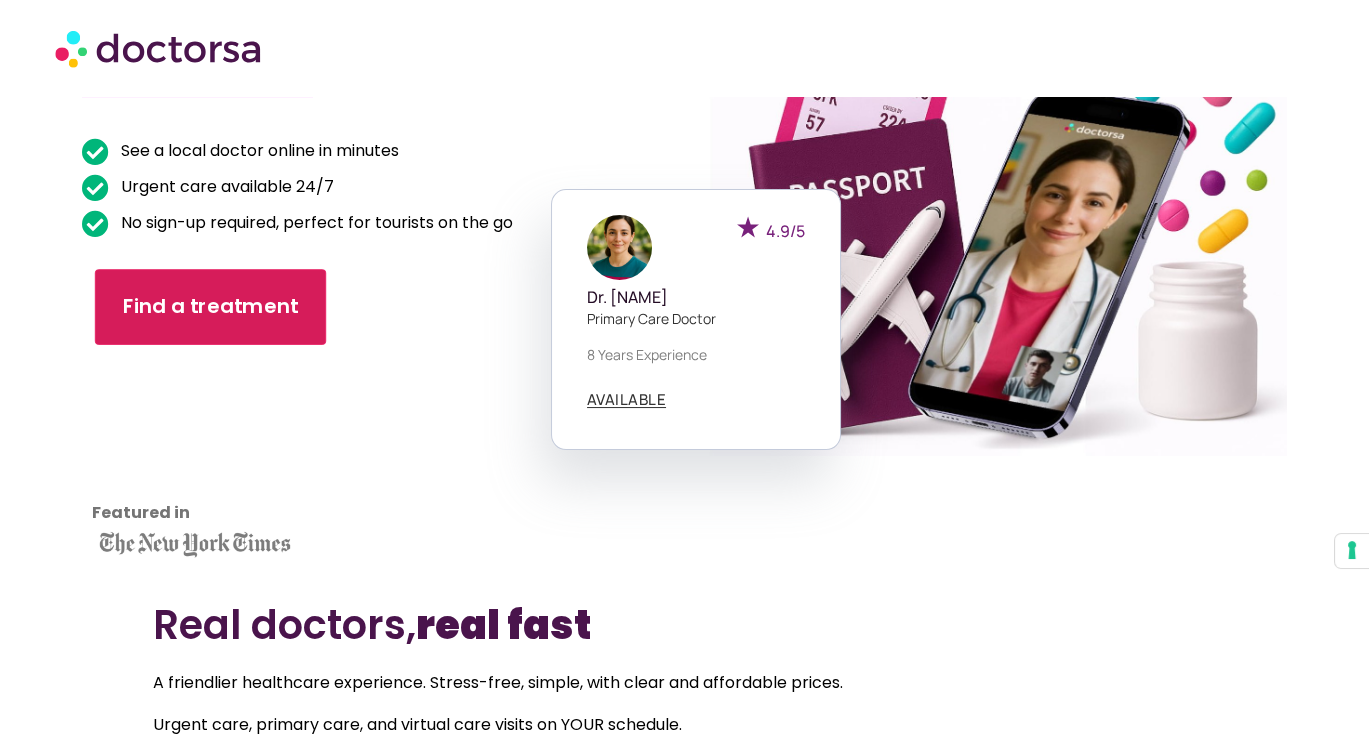 click on "Find a treatment" at bounding box center [211, 307] 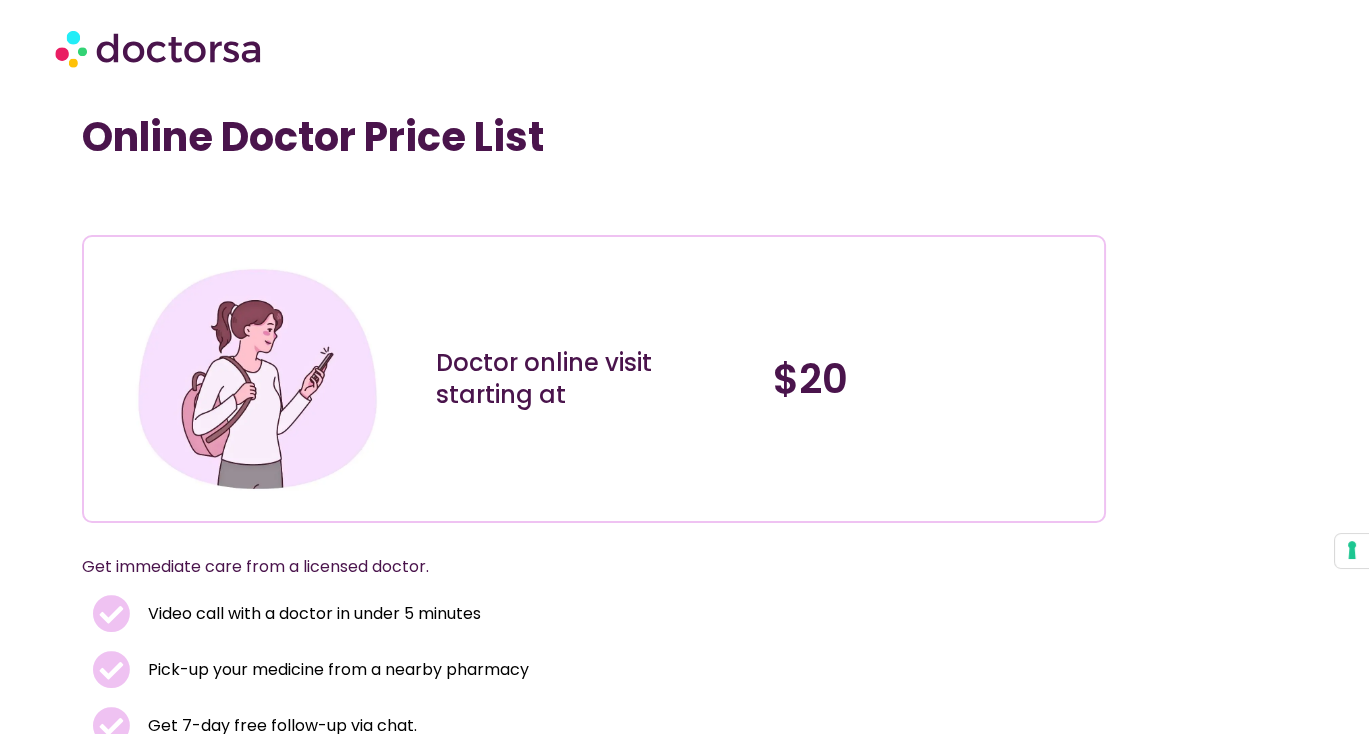scroll, scrollTop: 0, scrollLeft: 0, axis: both 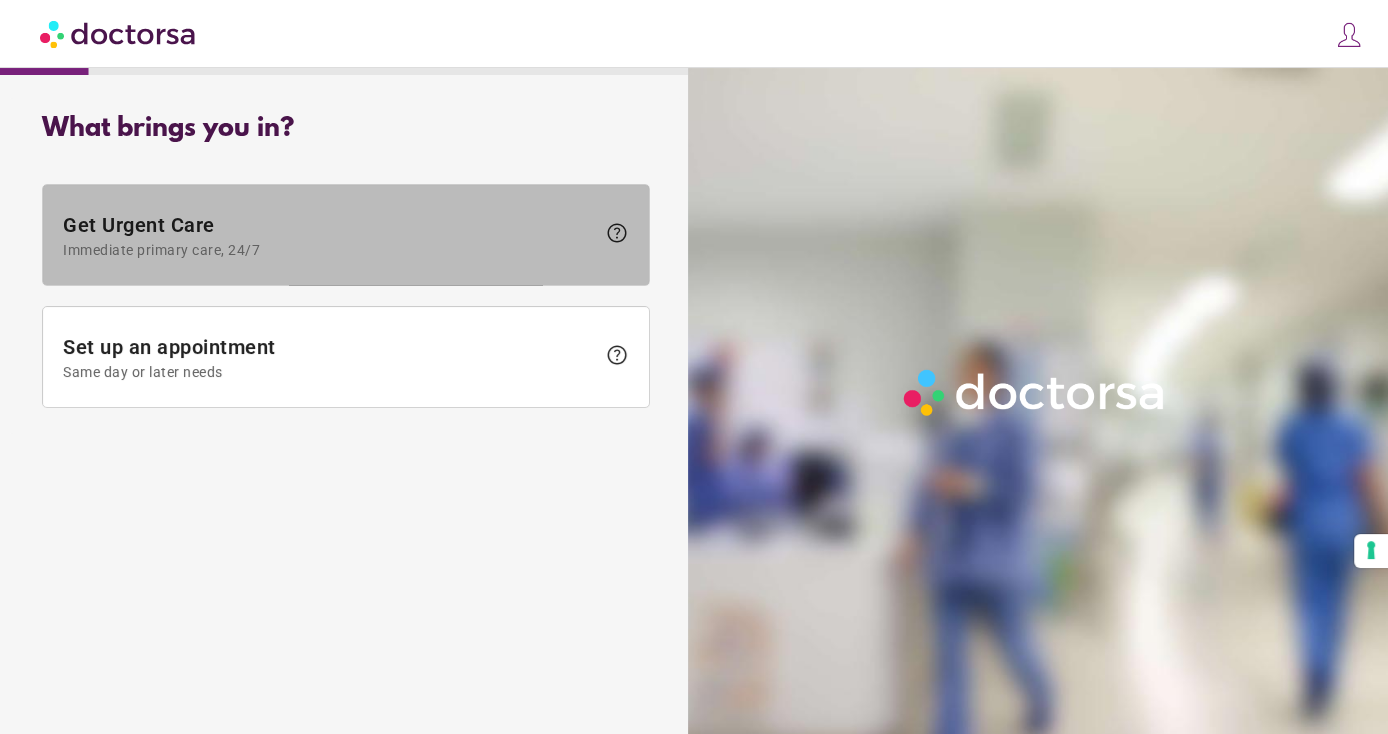 click on "Get Urgent Care
Immediate primary care, 24/7" at bounding box center [329, 235] 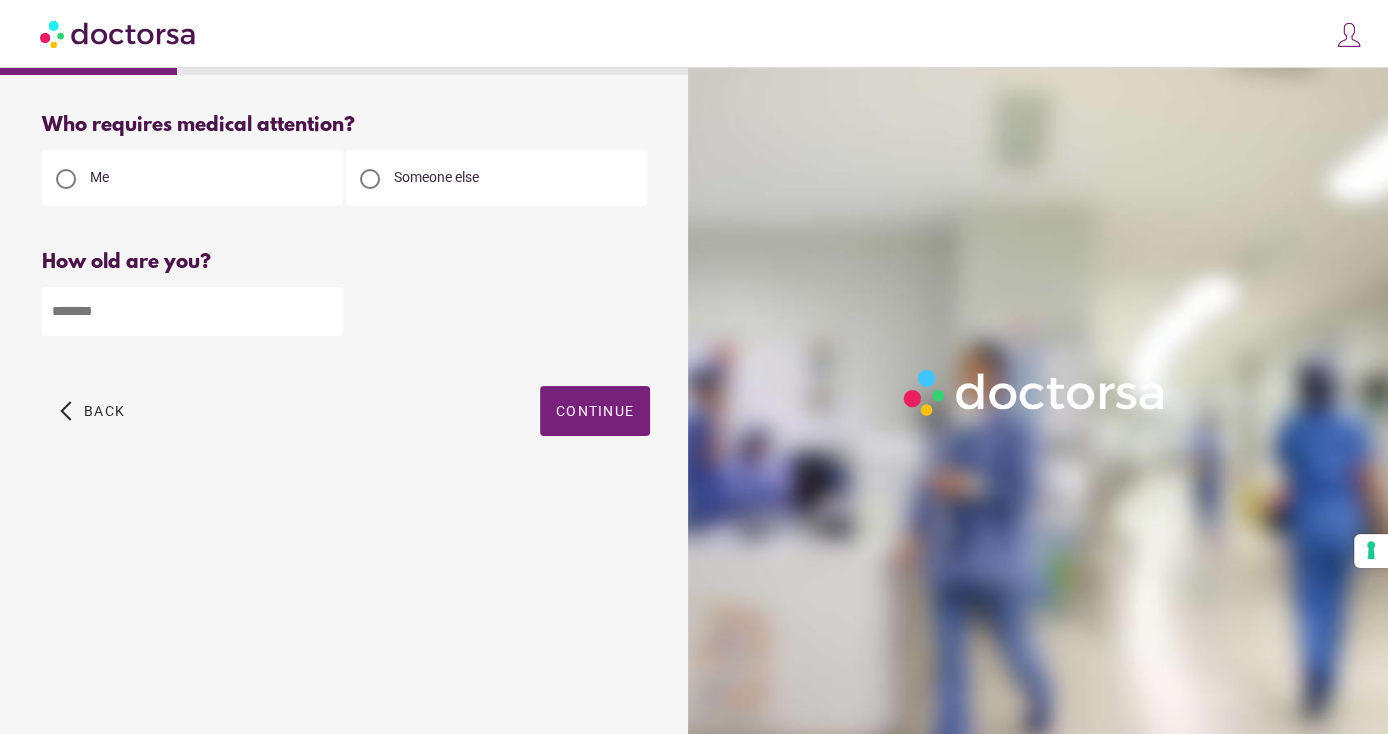 click at bounding box center (370, 179) 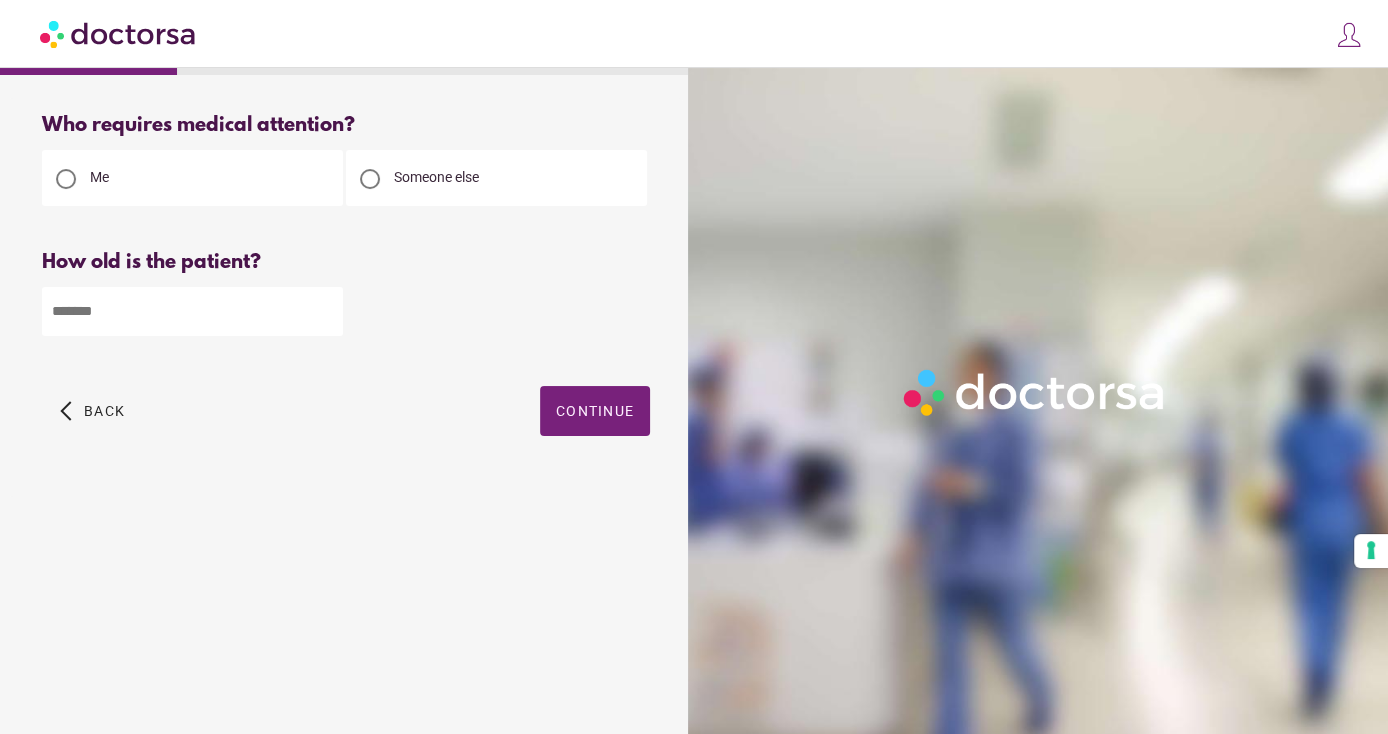 click at bounding box center (192, 311) 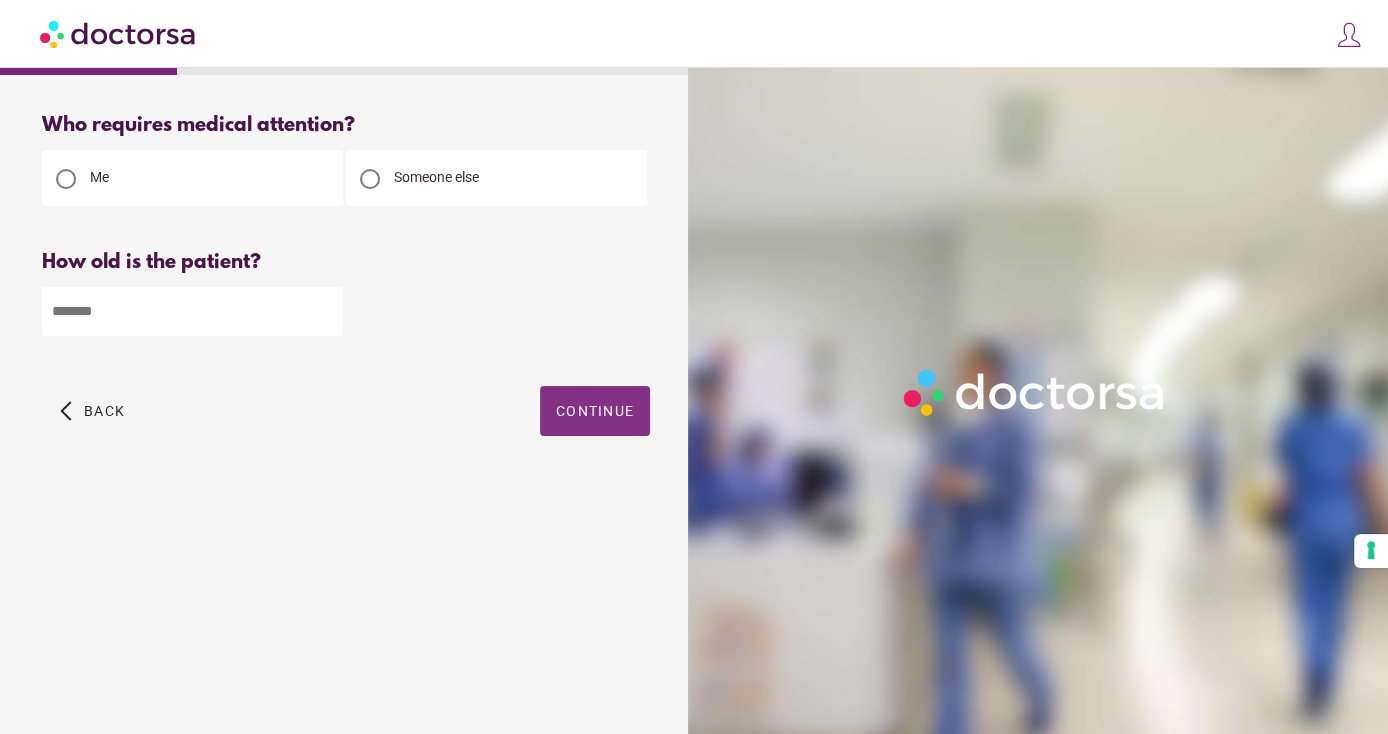type on "**" 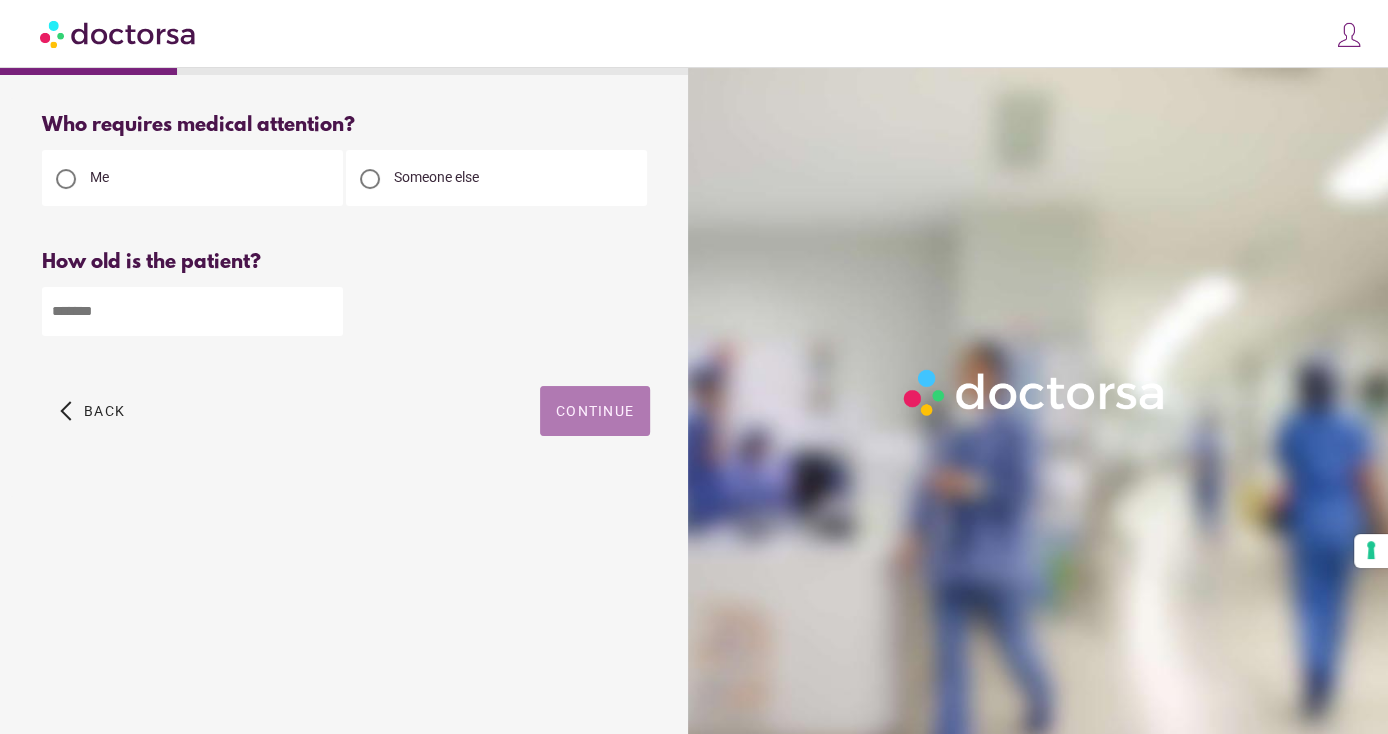 click on "Continue" at bounding box center (595, 411) 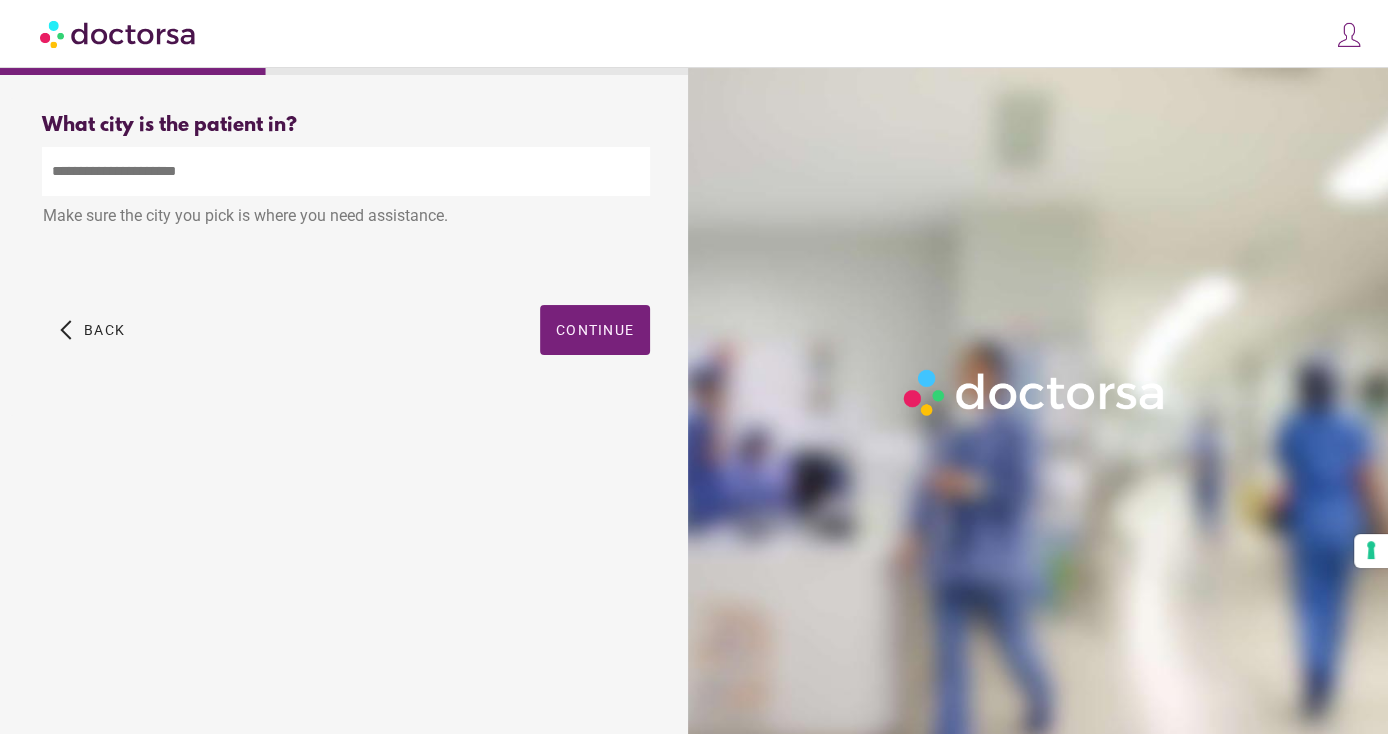click at bounding box center (346, 171) 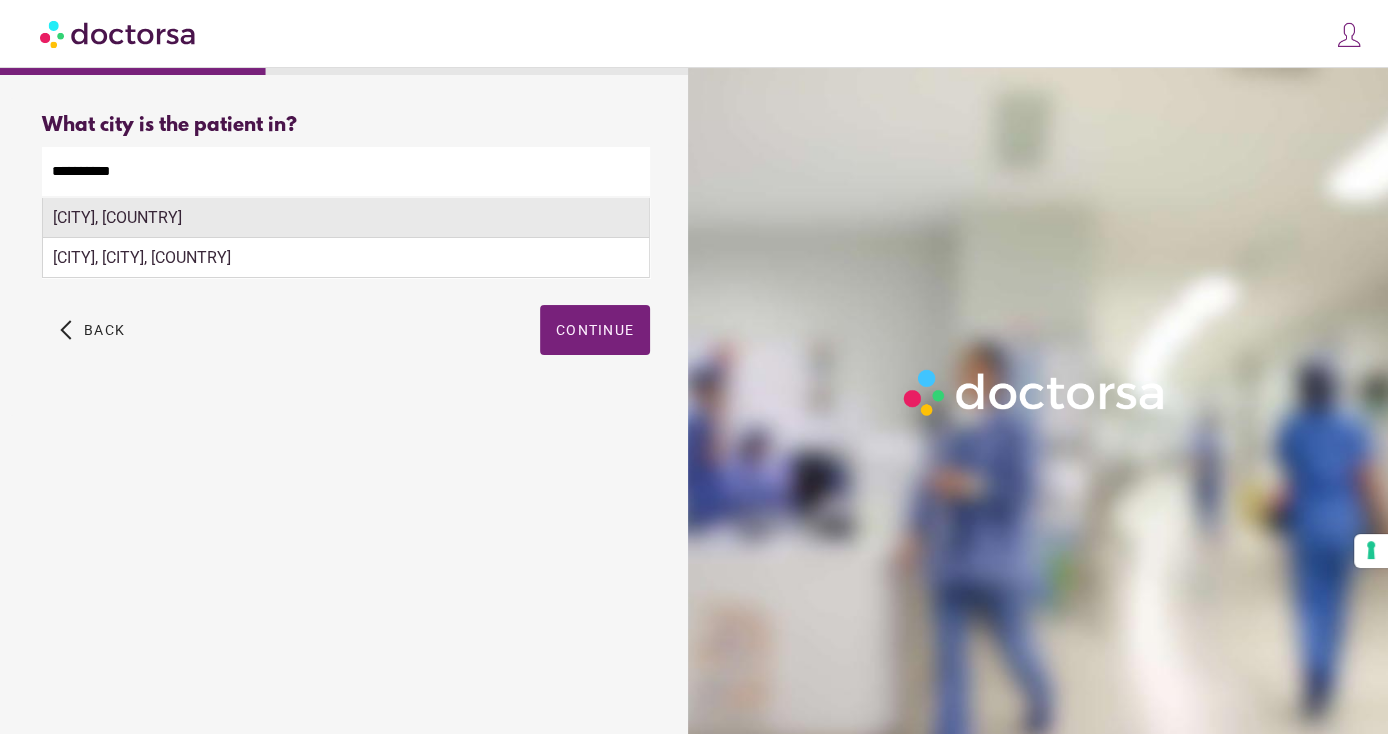 click on "Swindon, UK" at bounding box center (346, 218) 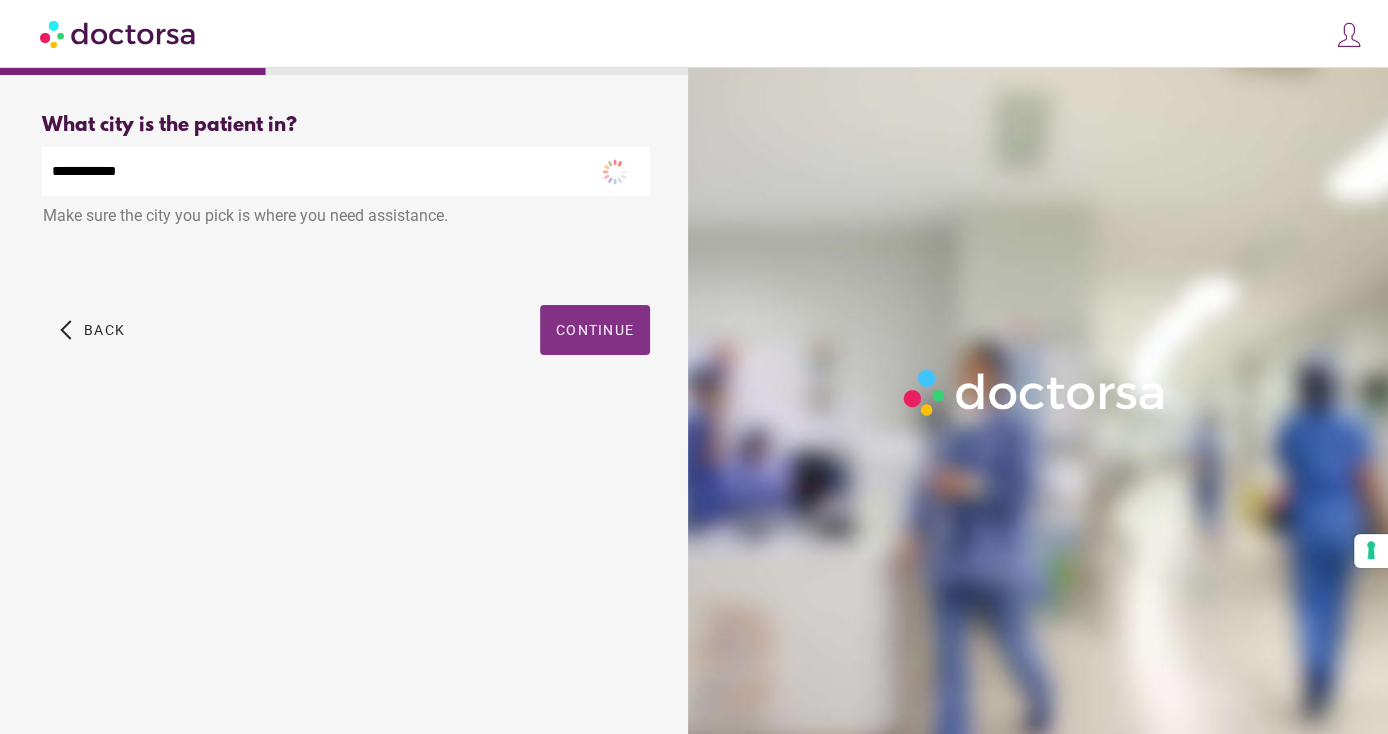 click on "Continue" at bounding box center (595, 330) 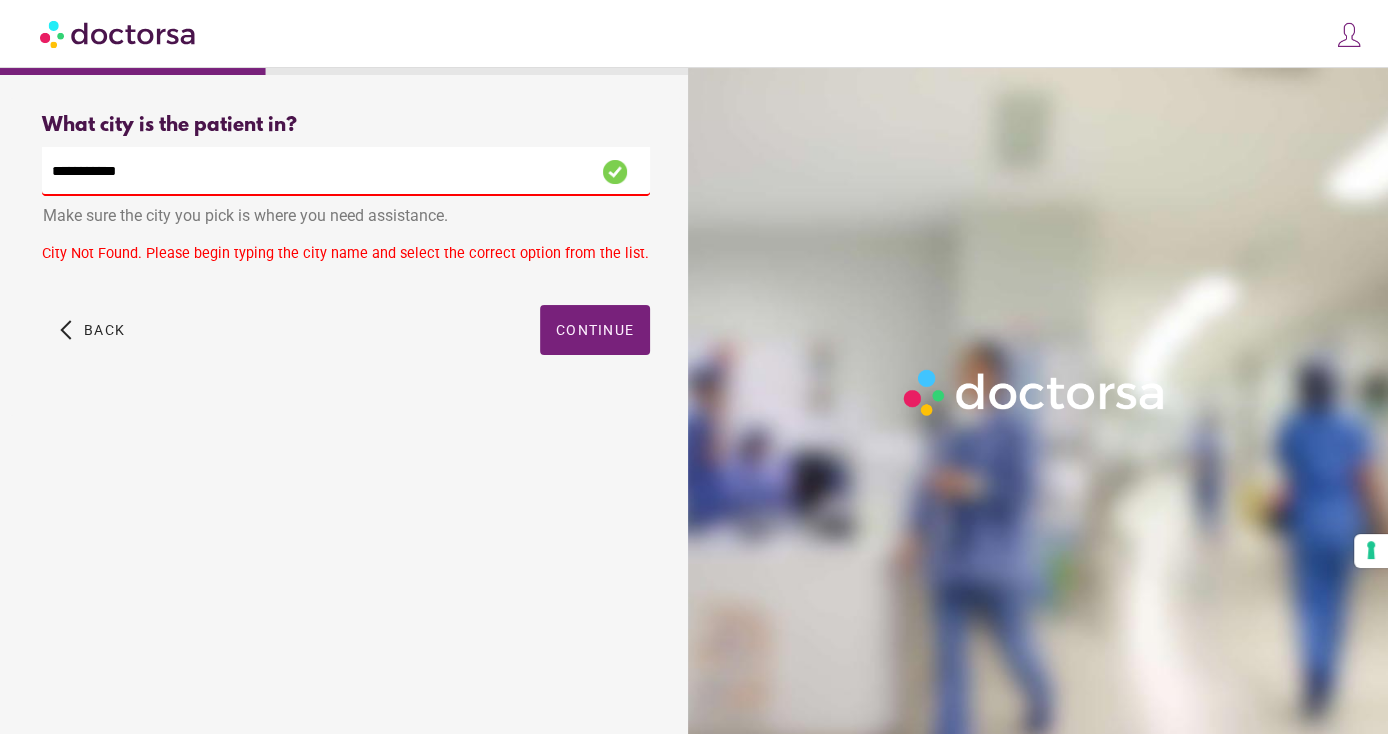 click on "**********" at bounding box center (346, 171) 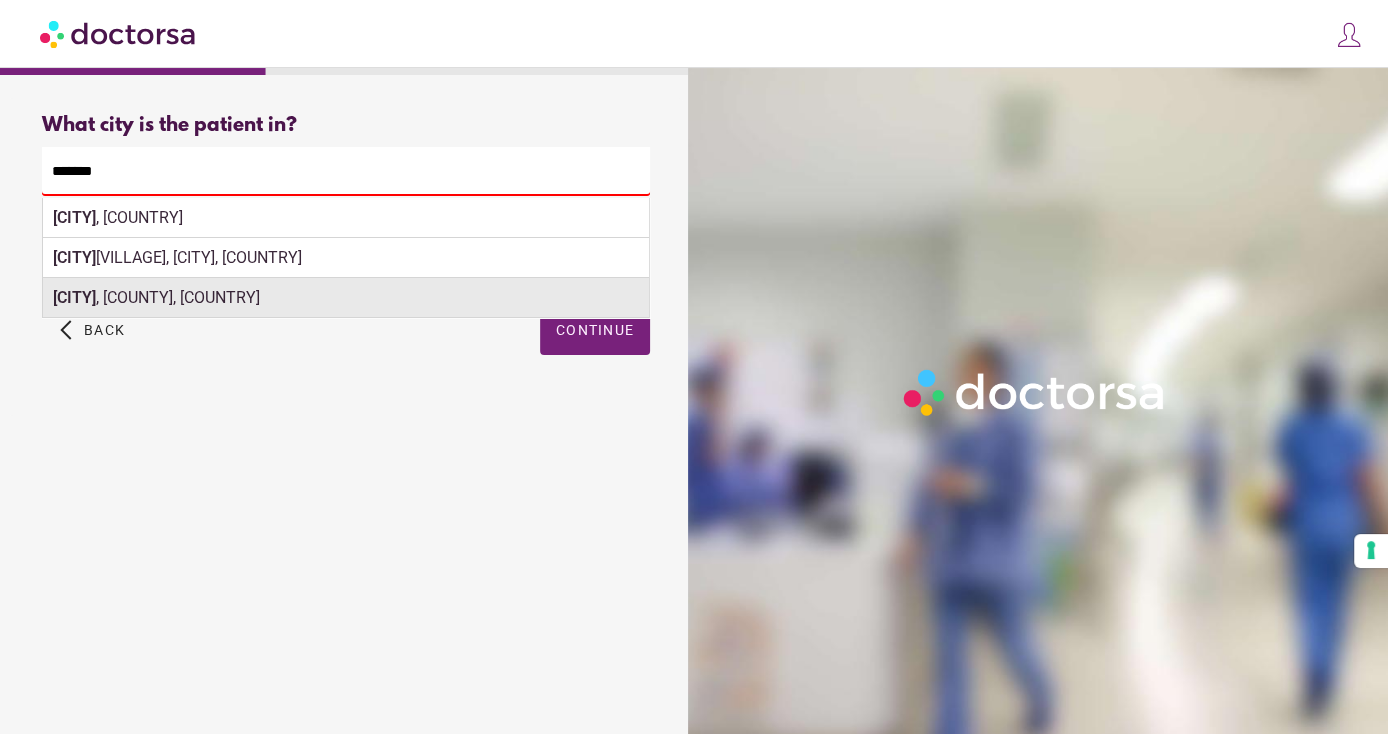 click on "Swindon , Staffordshire, UK" at bounding box center (346, 298) 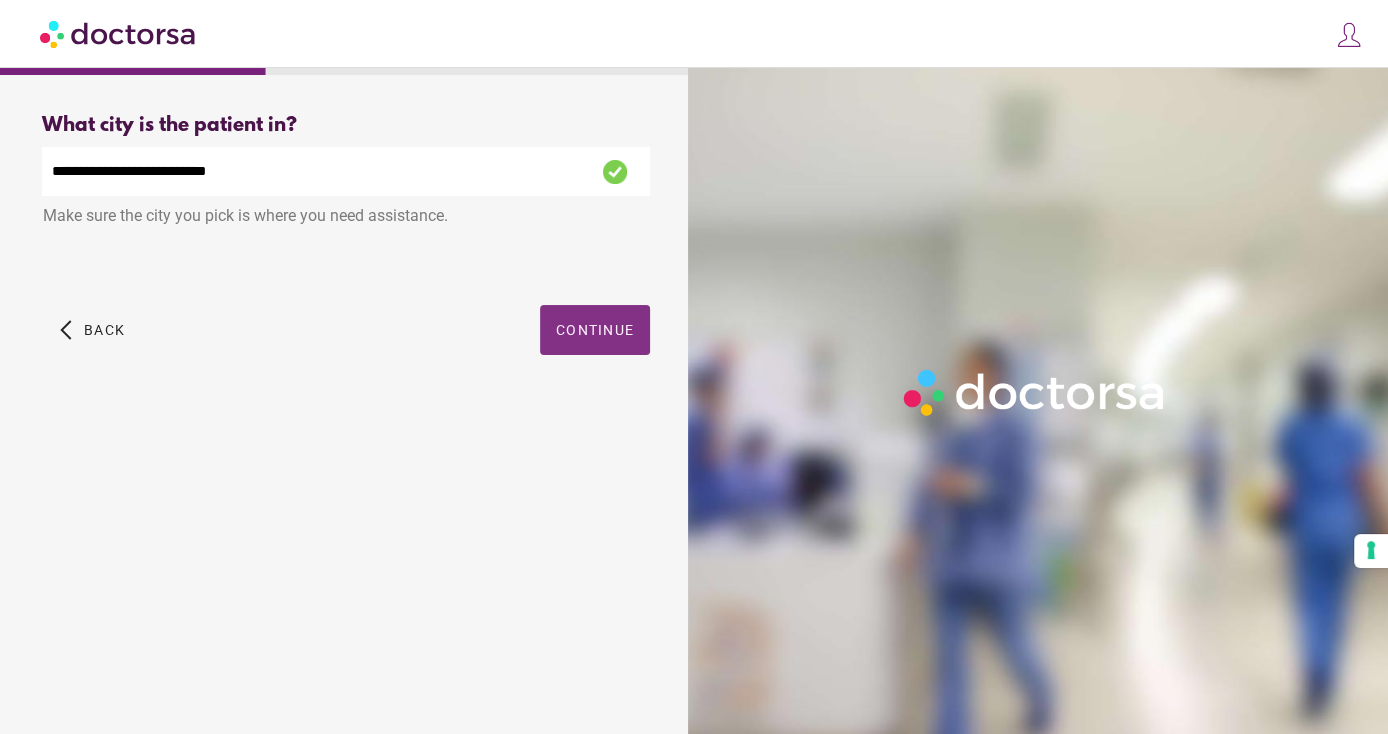 click on "Continue" at bounding box center [595, 330] 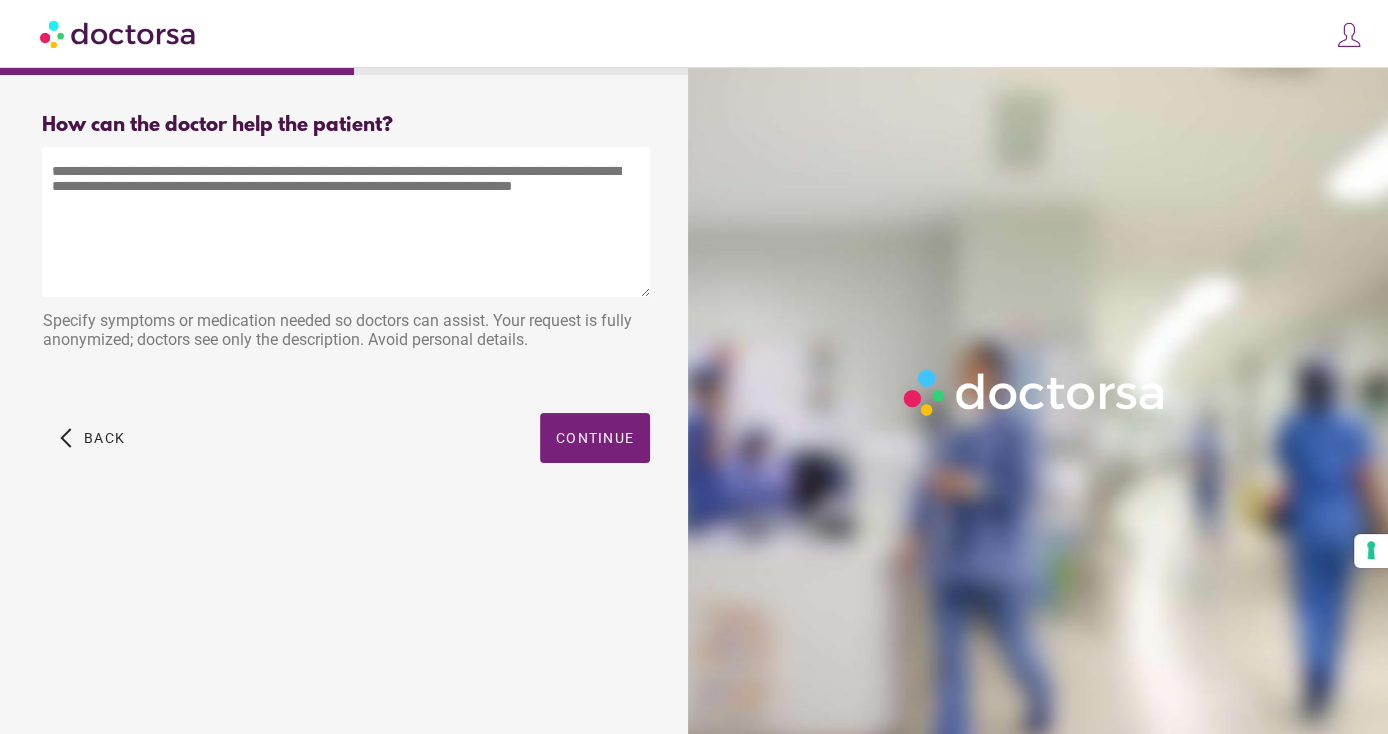 click at bounding box center [346, 222] 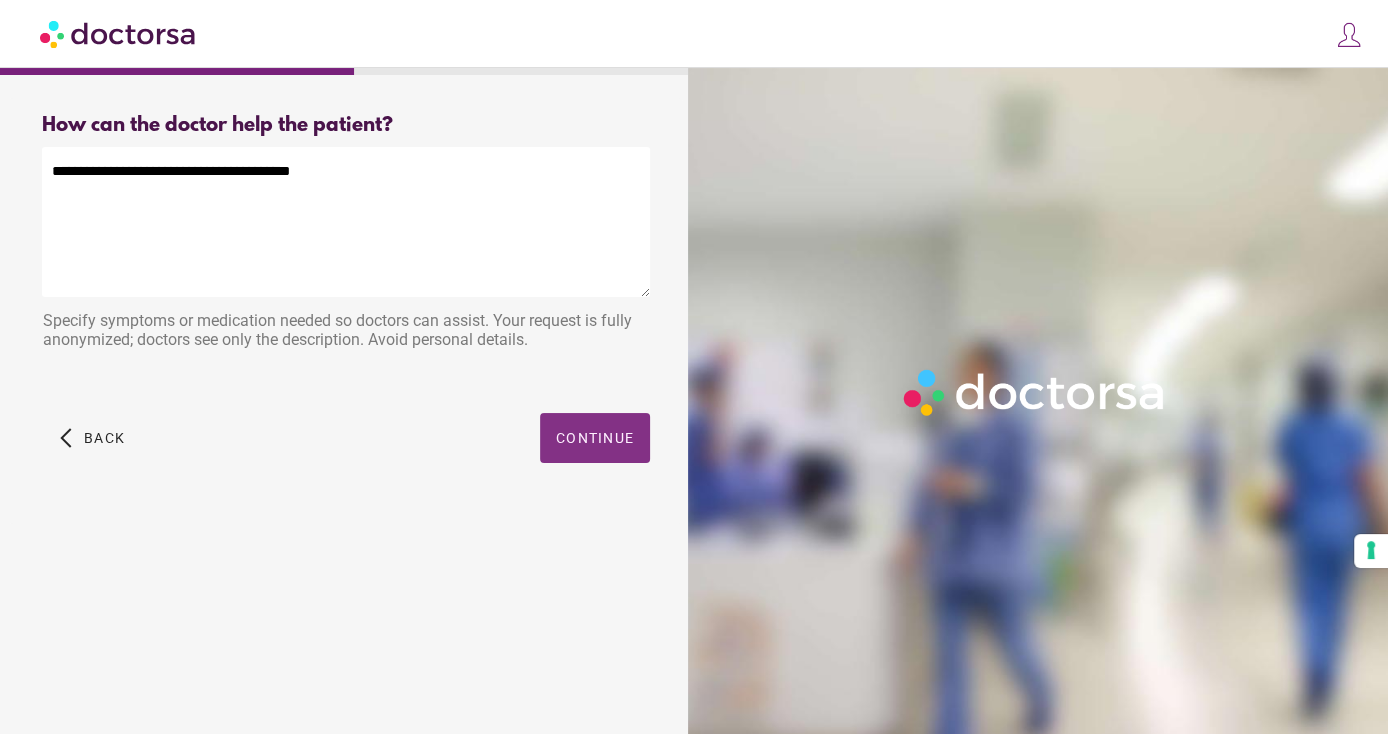 type on "**********" 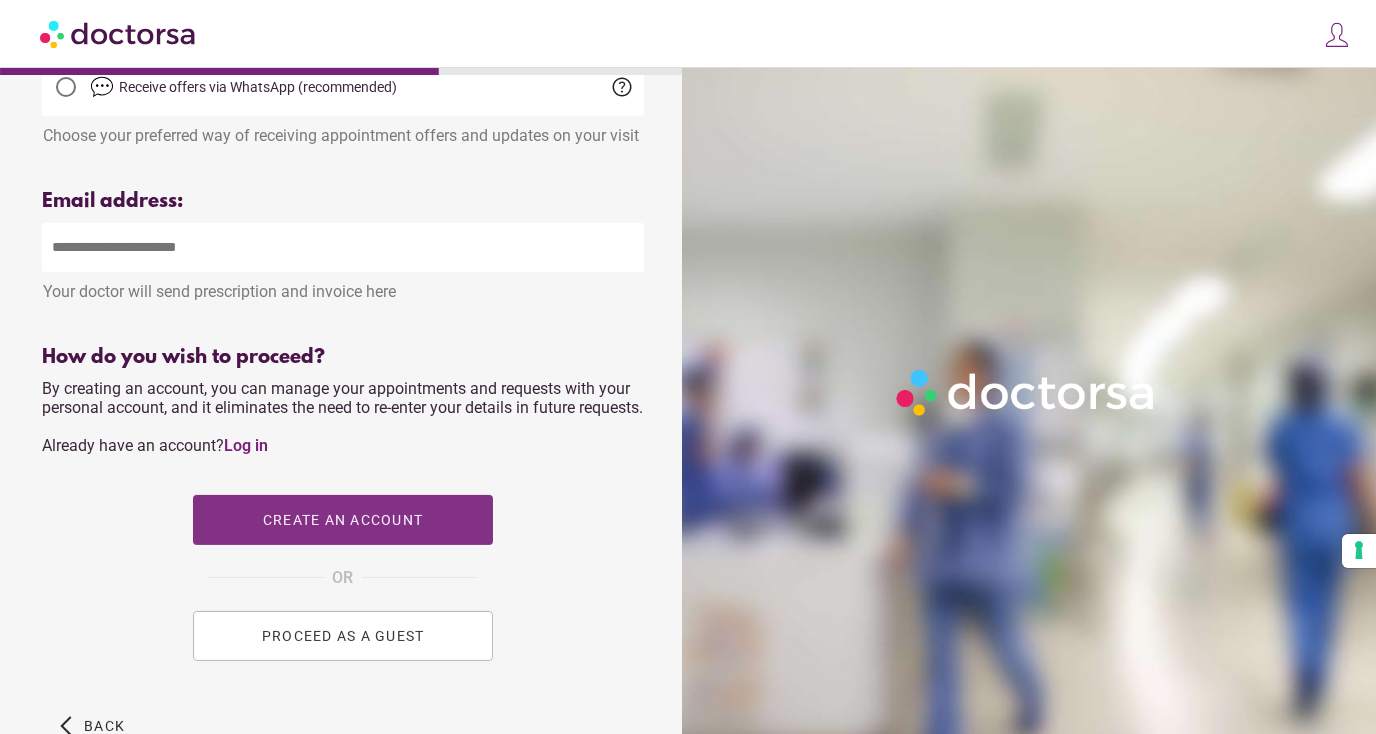 scroll, scrollTop: 625, scrollLeft: 0, axis: vertical 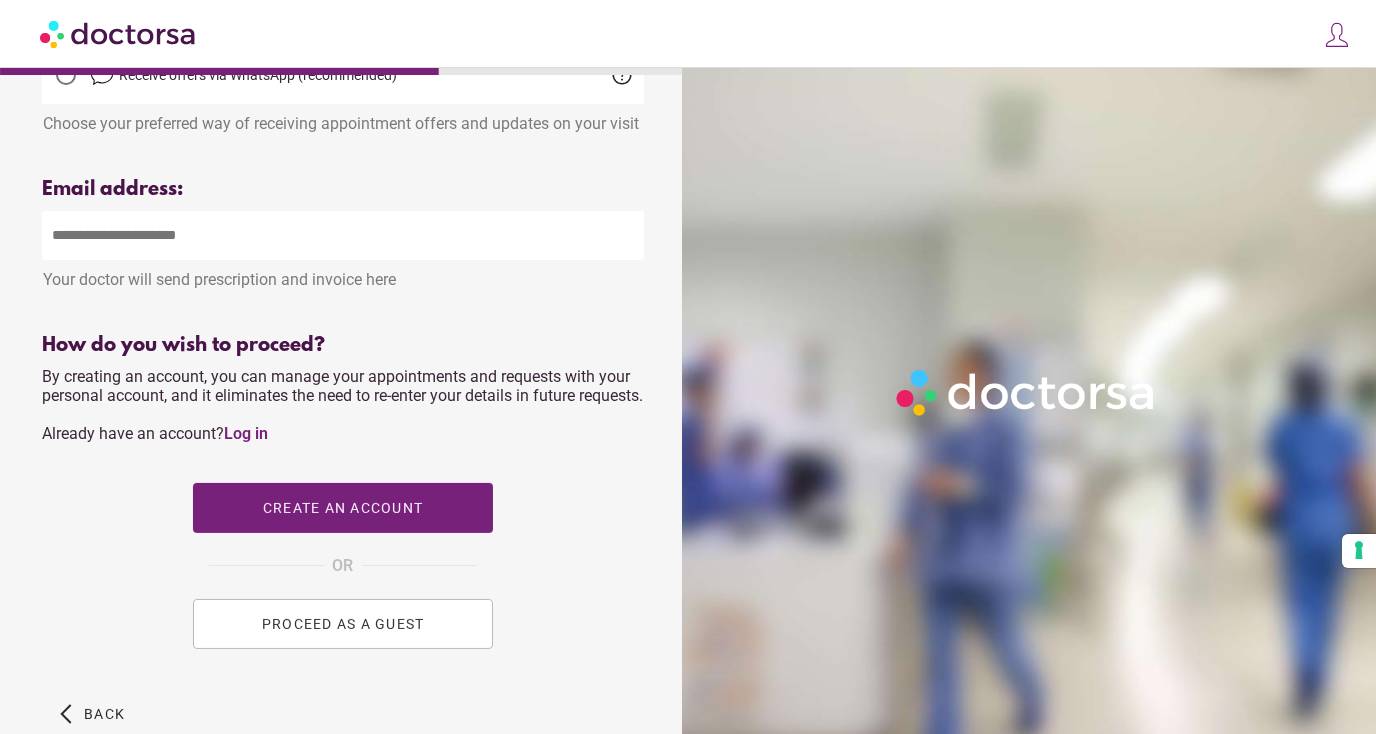 click on "PROCEED AS A GUEST" at bounding box center (343, 624) 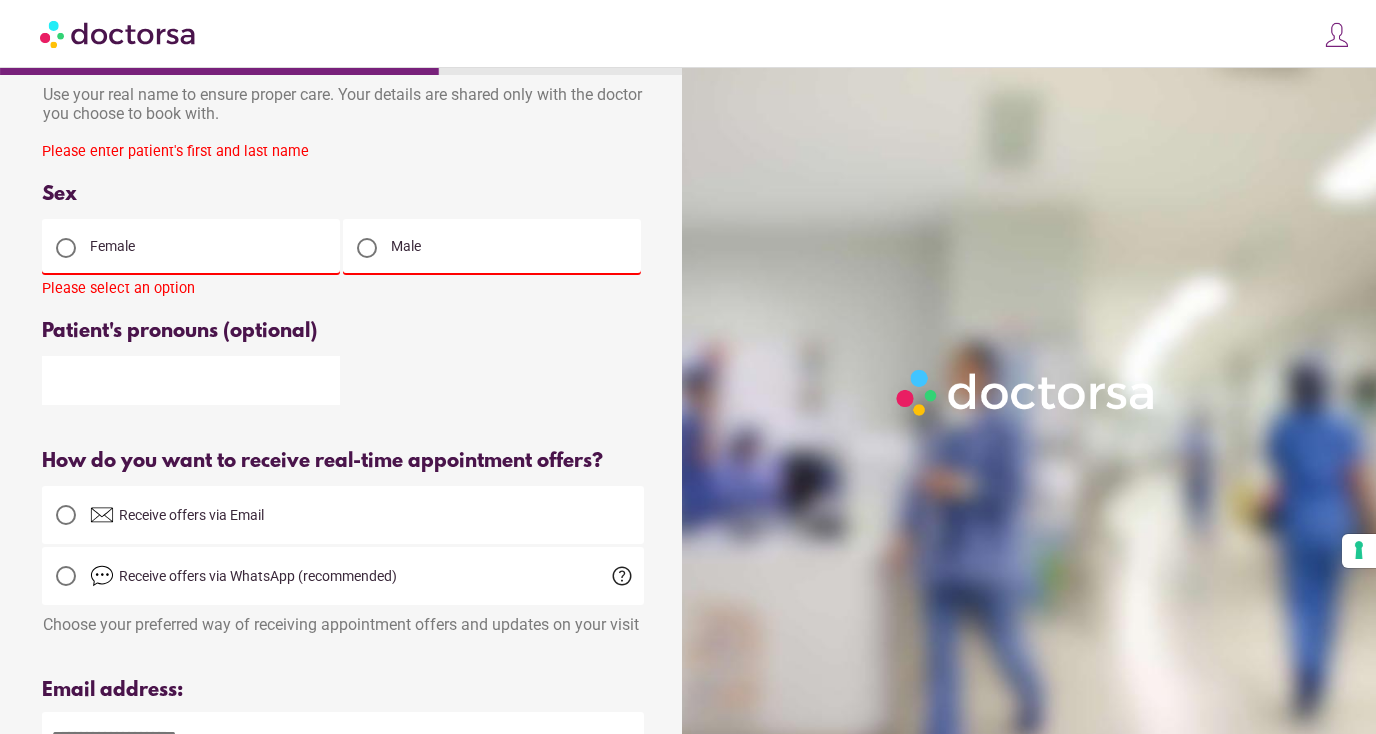 scroll, scrollTop: 0, scrollLeft: 0, axis: both 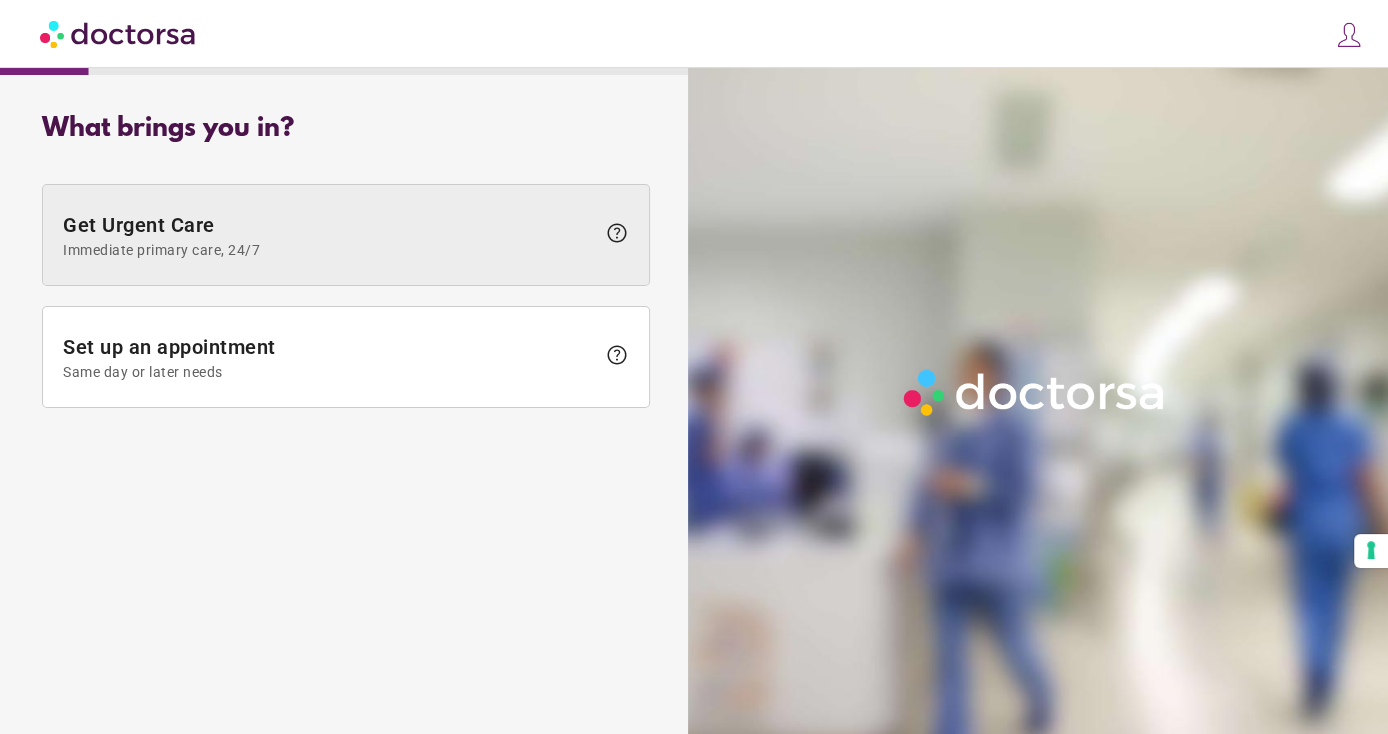 click on "Get Urgent Care
Immediate primary care, 24/7" at bounding box center [329, 235] 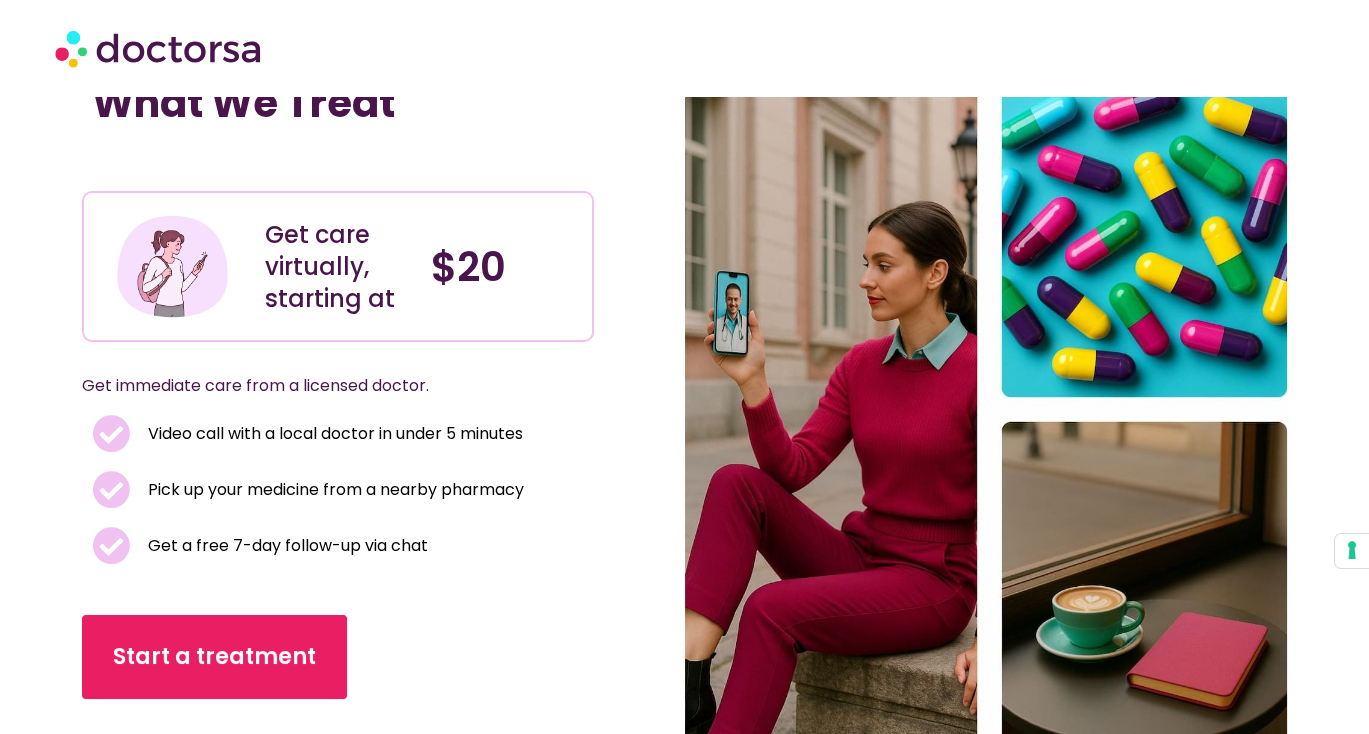 scroll, scrollTop: 0, scrollLeft: 0, axis: both 